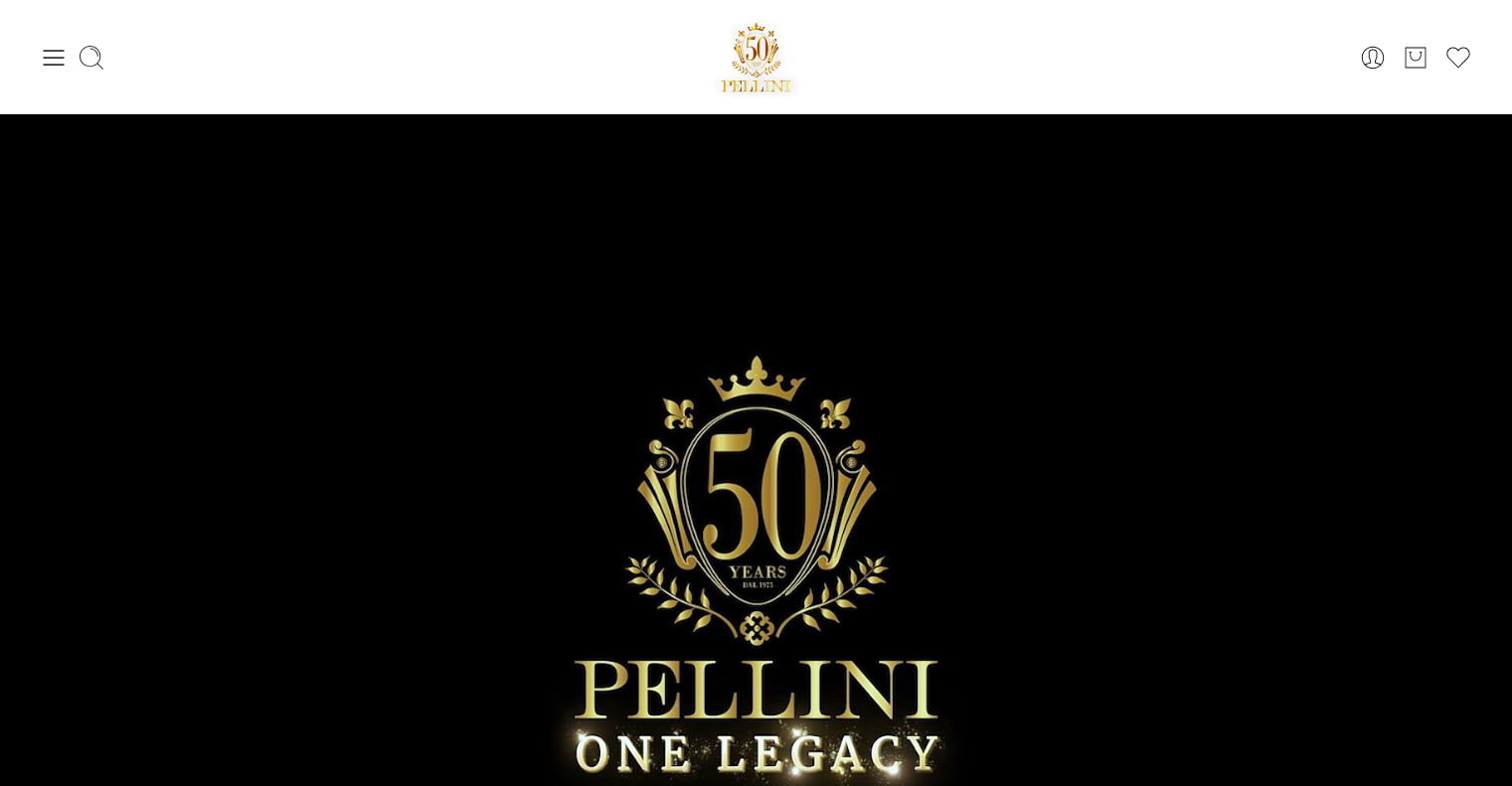 scroll, scrollTop: 0, scrollLeft: 0, axis: both 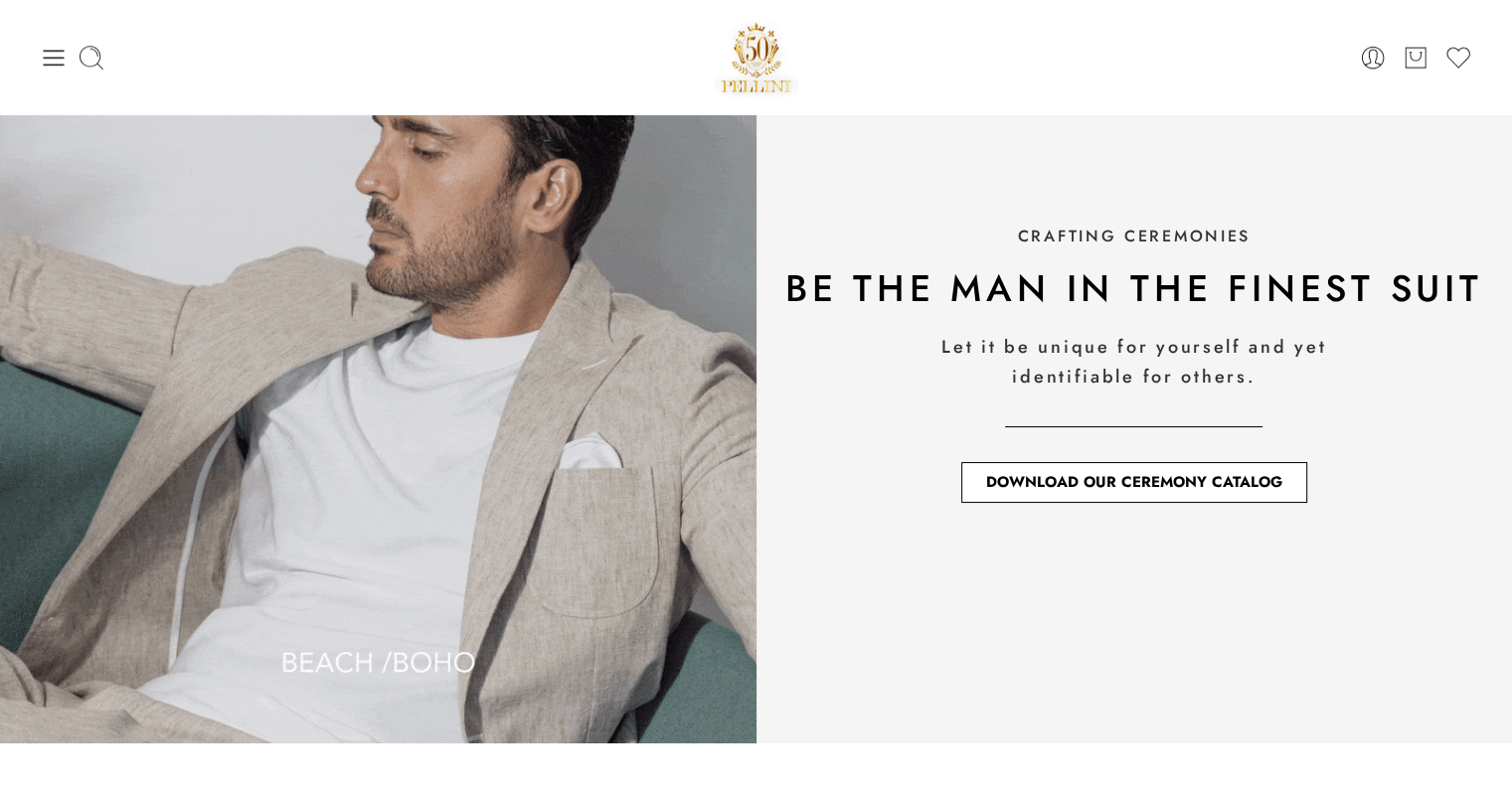 click on "Download Our Ceremony Catalog" at bounding box center [1134, 482] 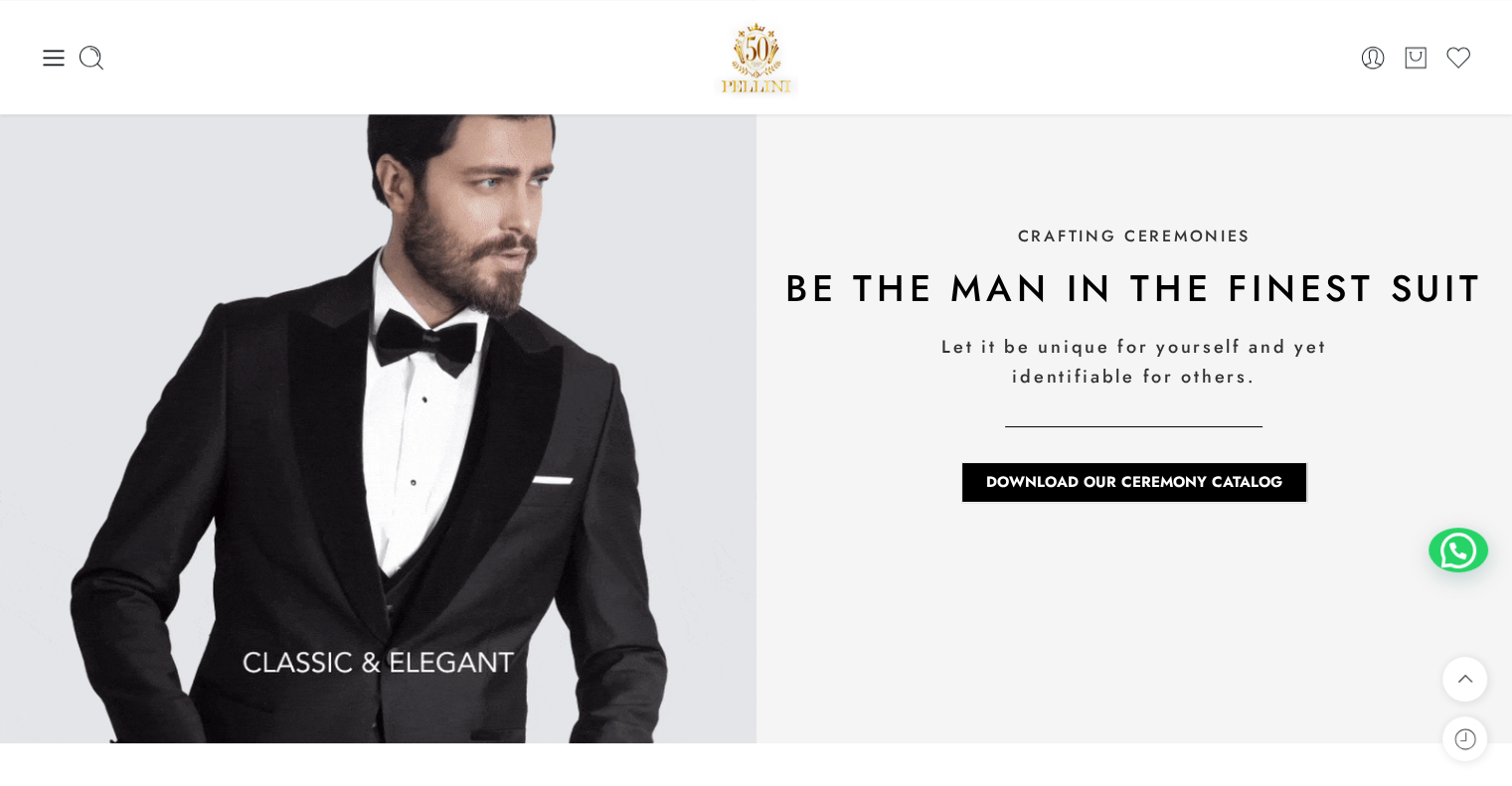 scroll, scrollTop: 1069, scrollLeft: 0, axis: vertical 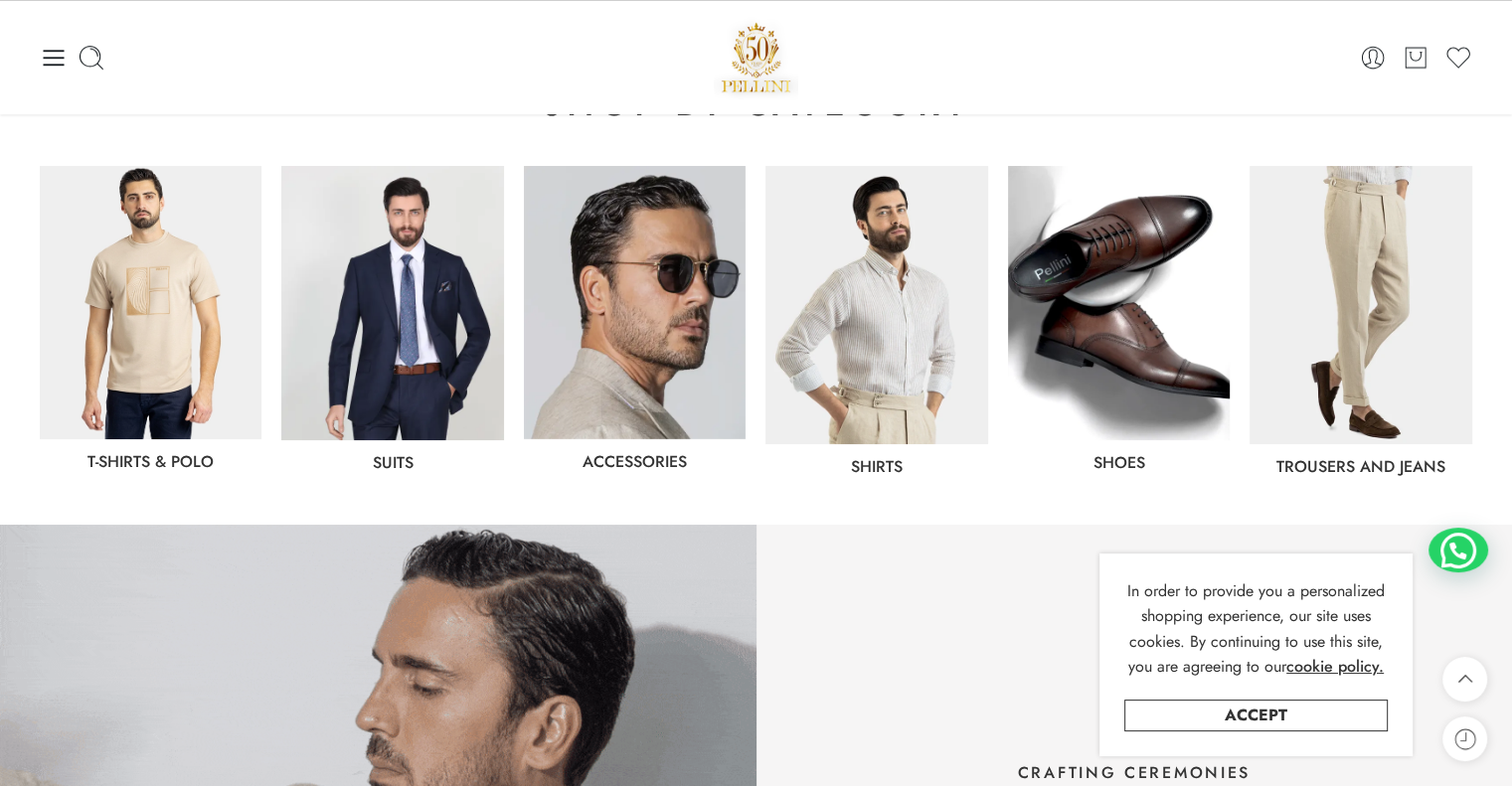 click at bounding box center (392, 303) 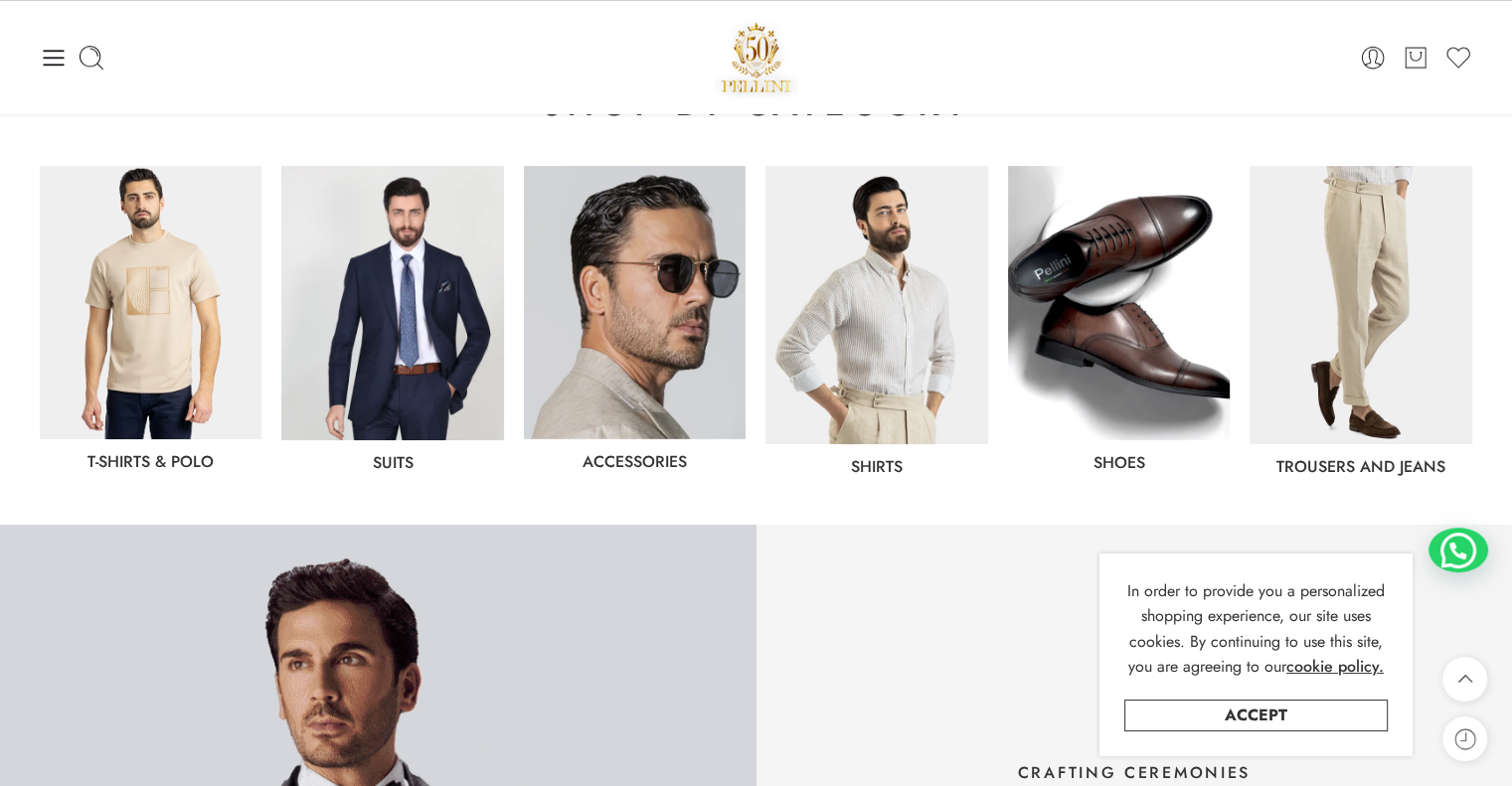 click at bounding box center (392, 303) 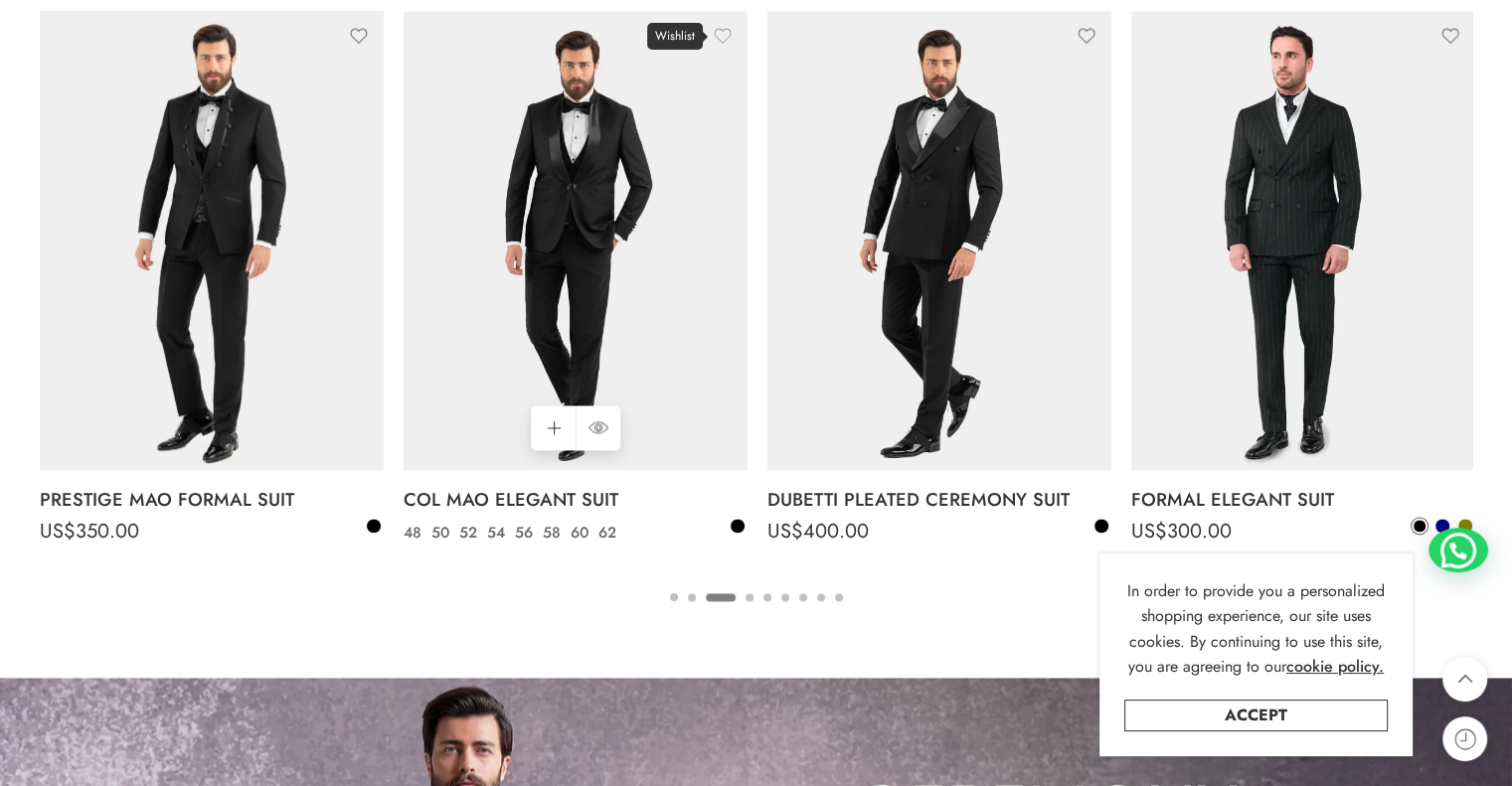 scroll, scrollTop: 2488, scrollLeft: 0, axis: vertical 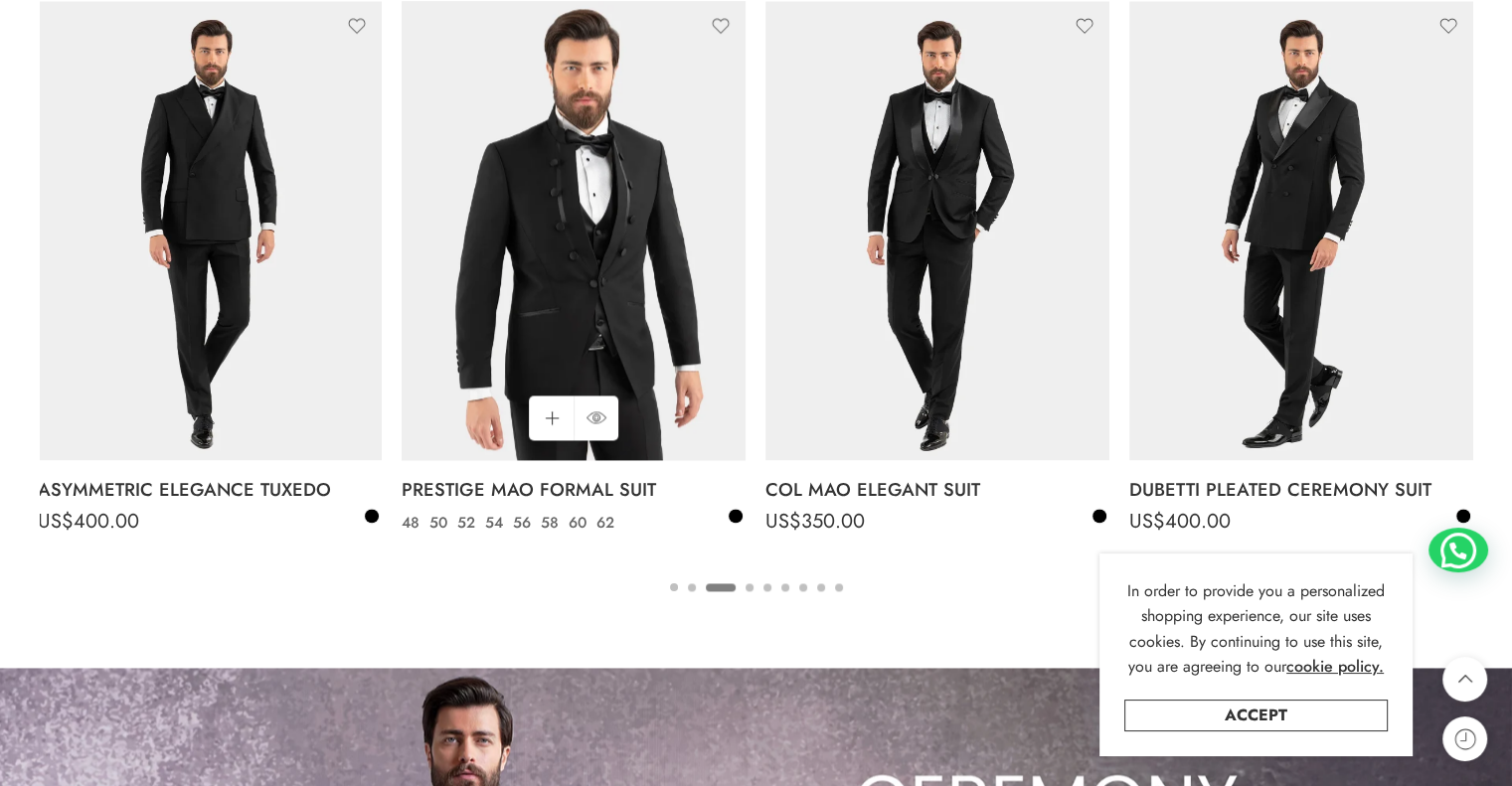 drag, startPoint x: 271, startPoint y: 207, endPoint x: 633, endPoint y: 289, distance: 371.17112 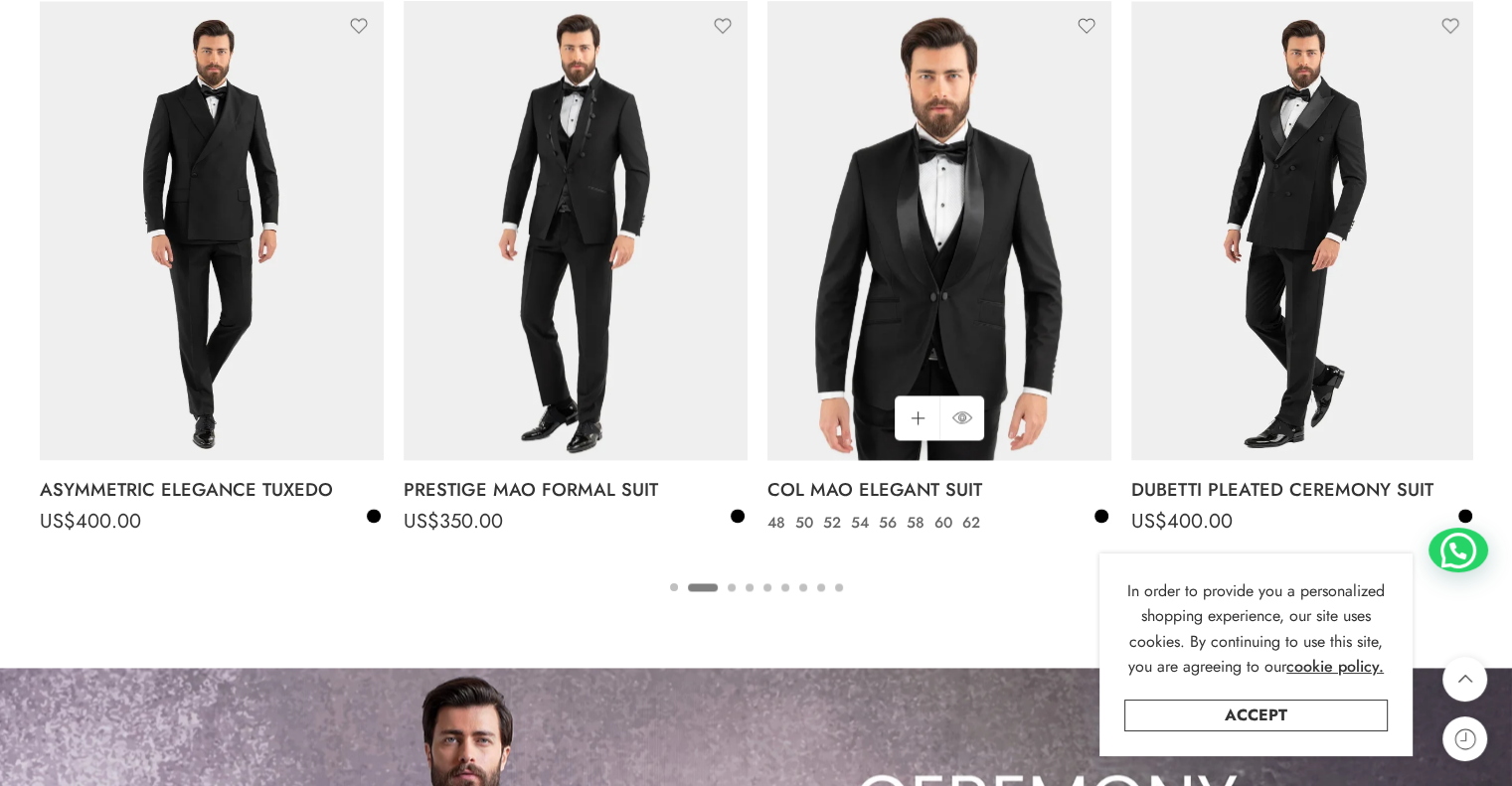 drag, startPoint x: 551, startPoint y: 309, endPoint x: 817, endPoint y: 334, distance: 267.1722 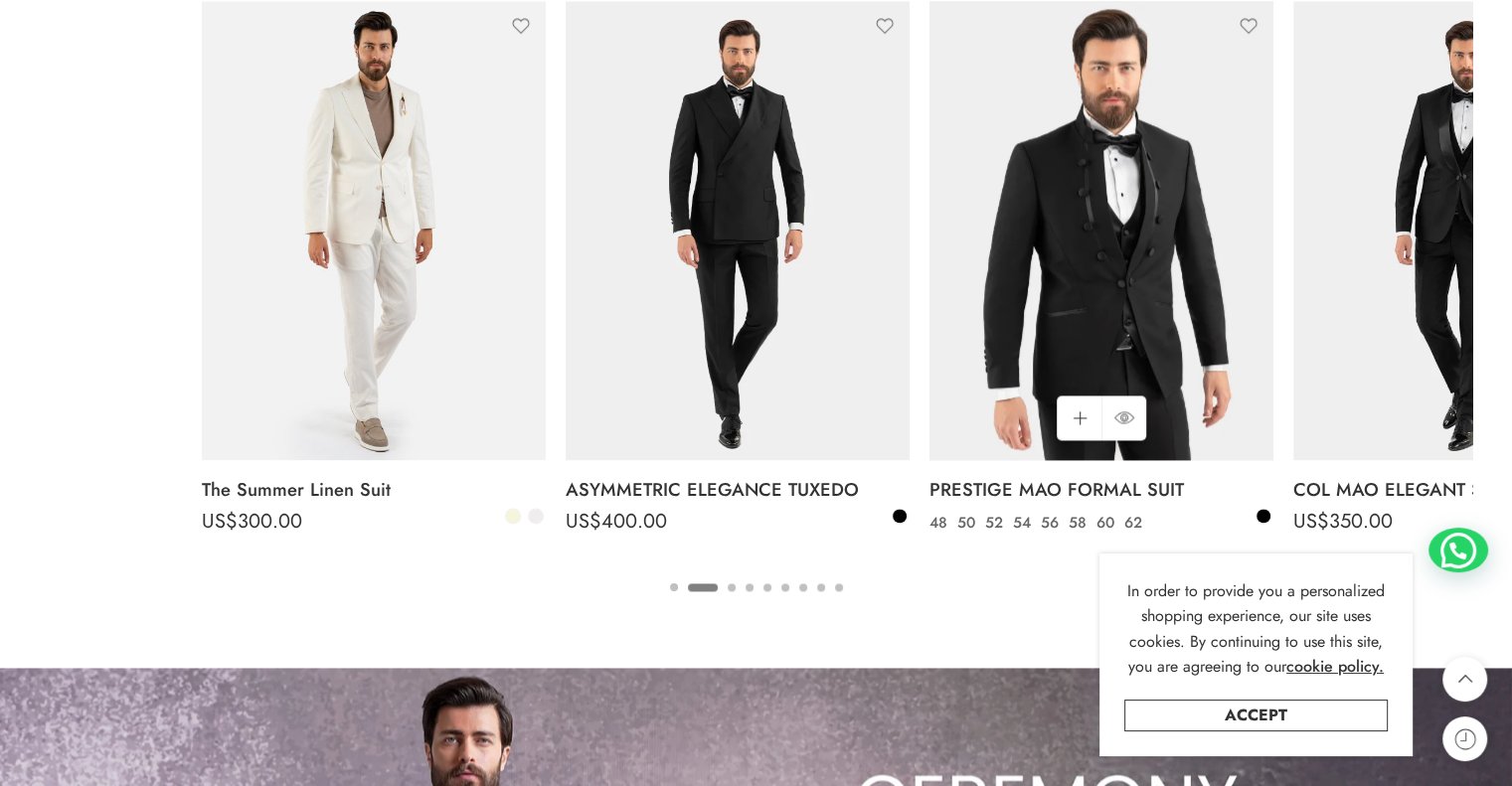 drag, startPoint x: 535, startPoint y: 256, endPoint x: 962, endPoint y: 244, distance: 427.16858 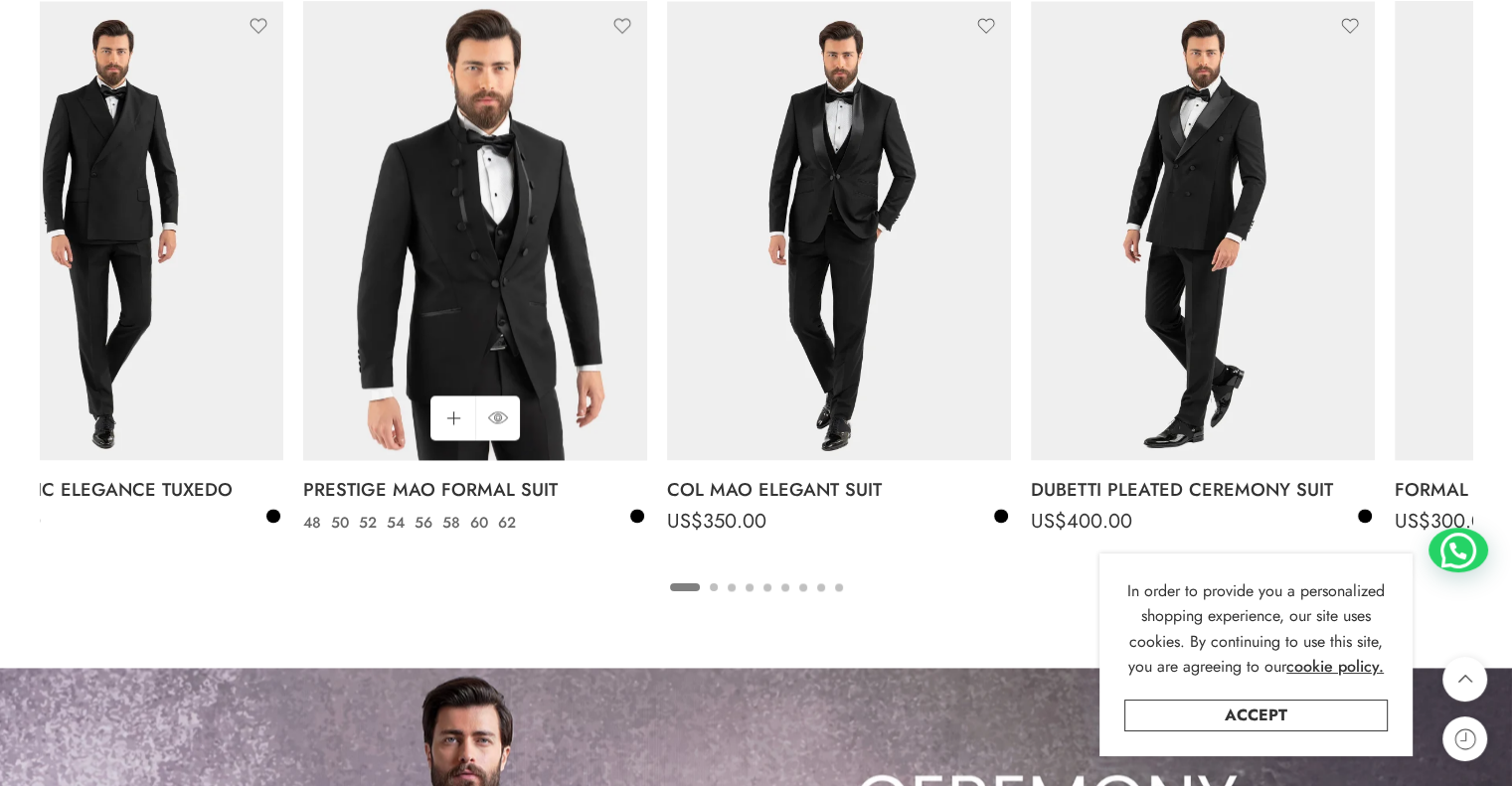 drag, startPoint x: 981, startPoint y: 298, endPoint x: 517, endPoint y: 320, distance: 464.5213 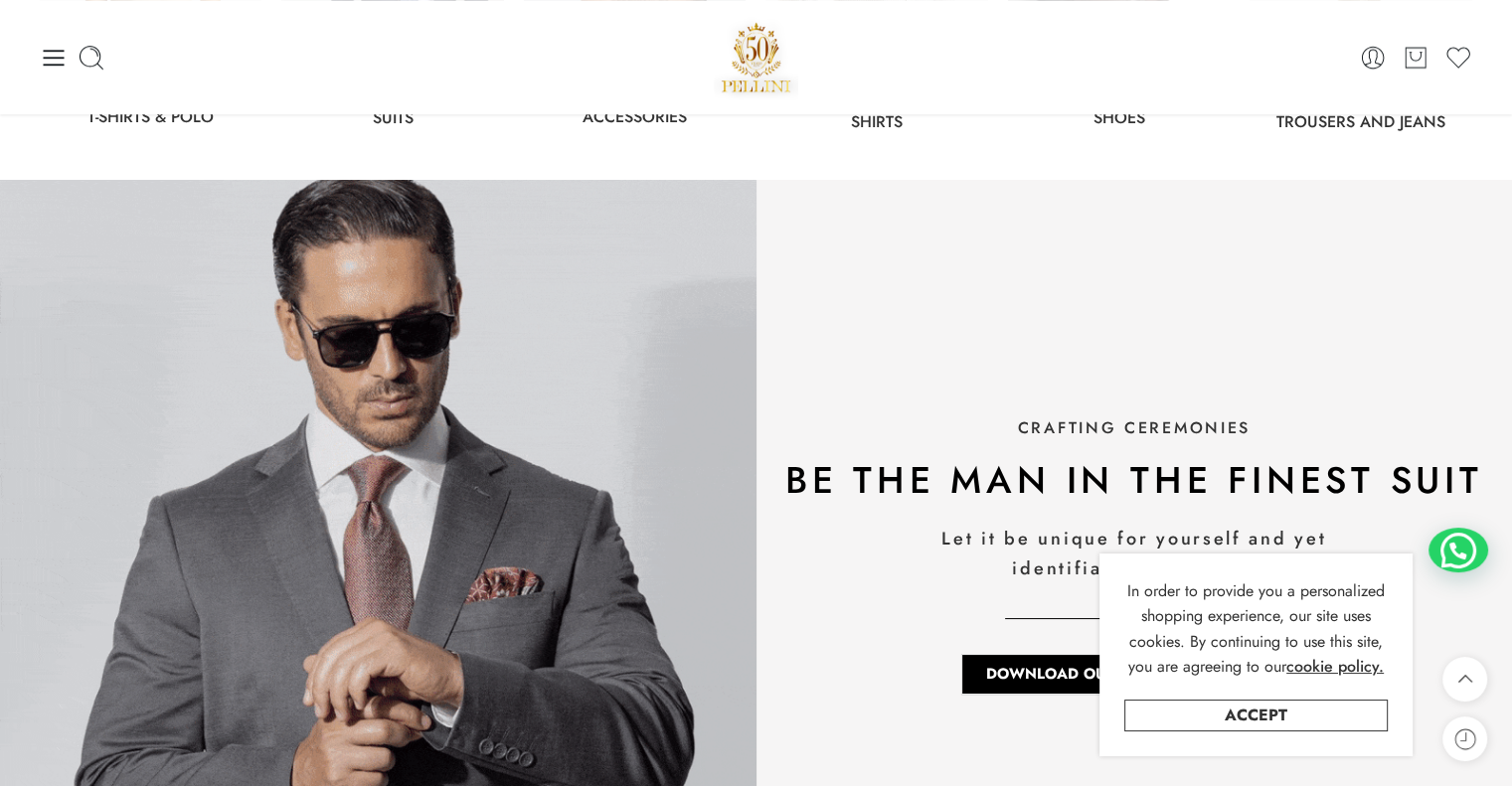 scroll, scrollTop: 1103, scrollLeft: 0, axis: vertical 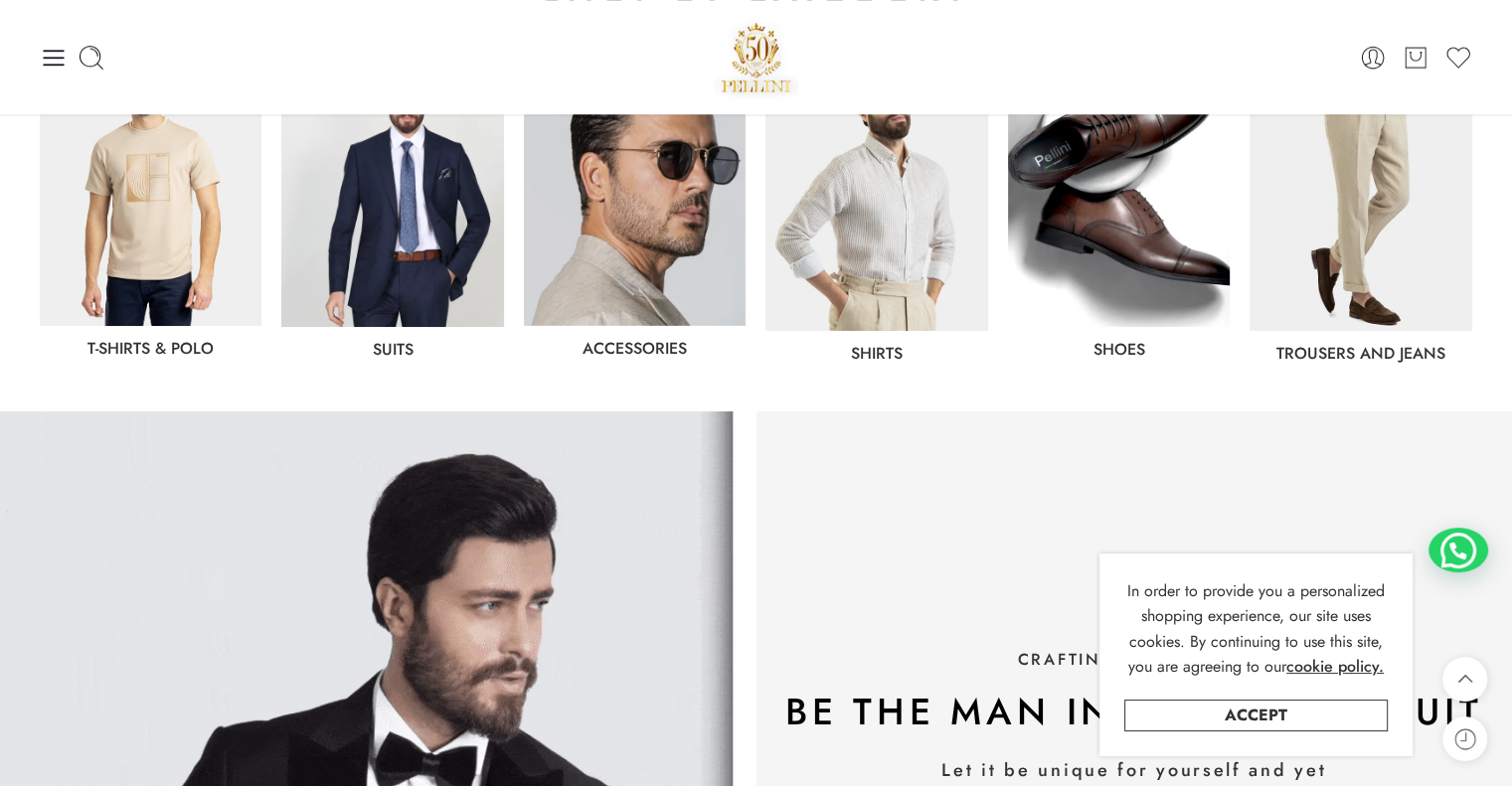 click at bounding box center [392, 190] 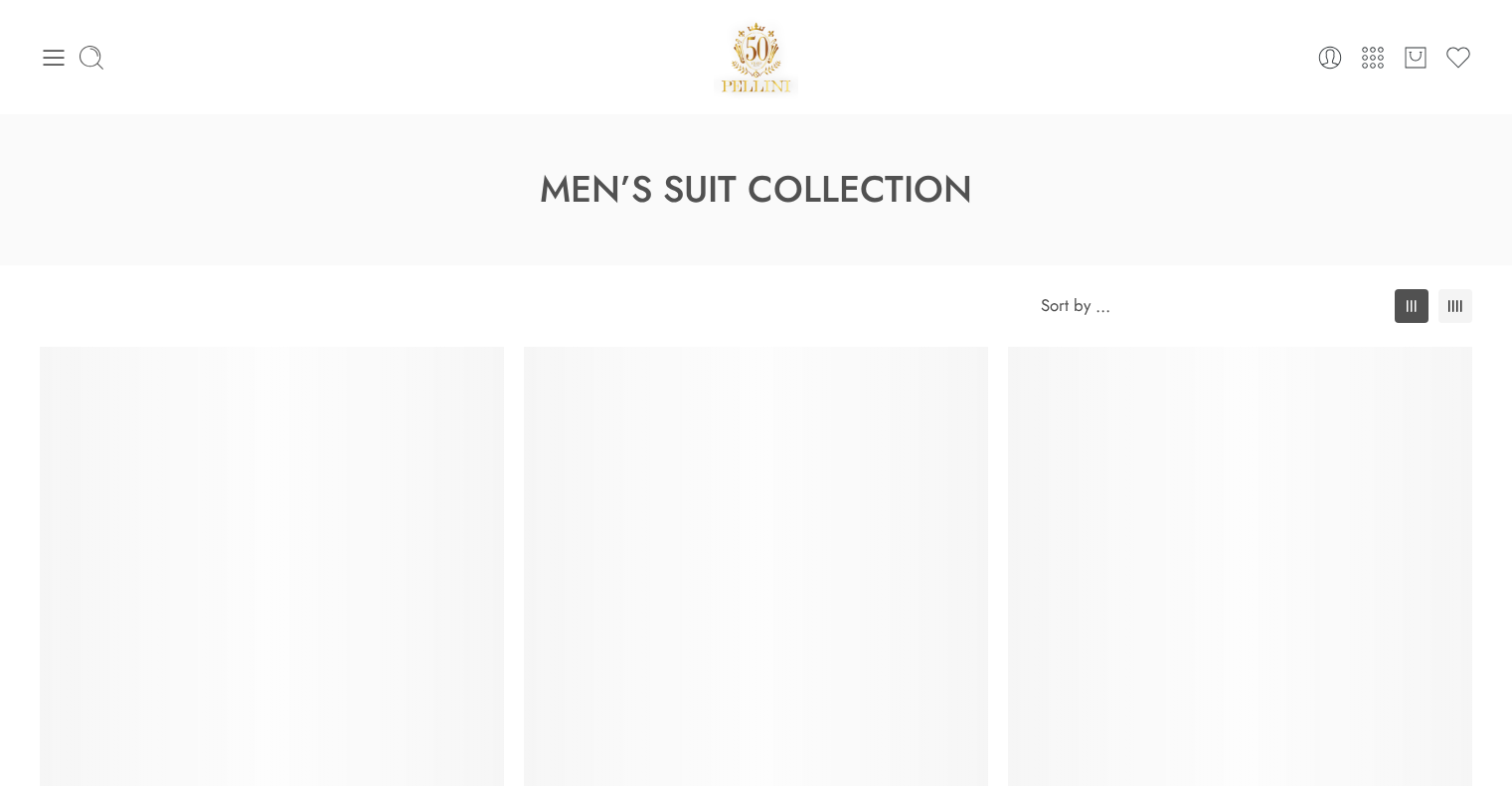 scroll, scrollTop: 0, scrollLeft: 0, axis: both 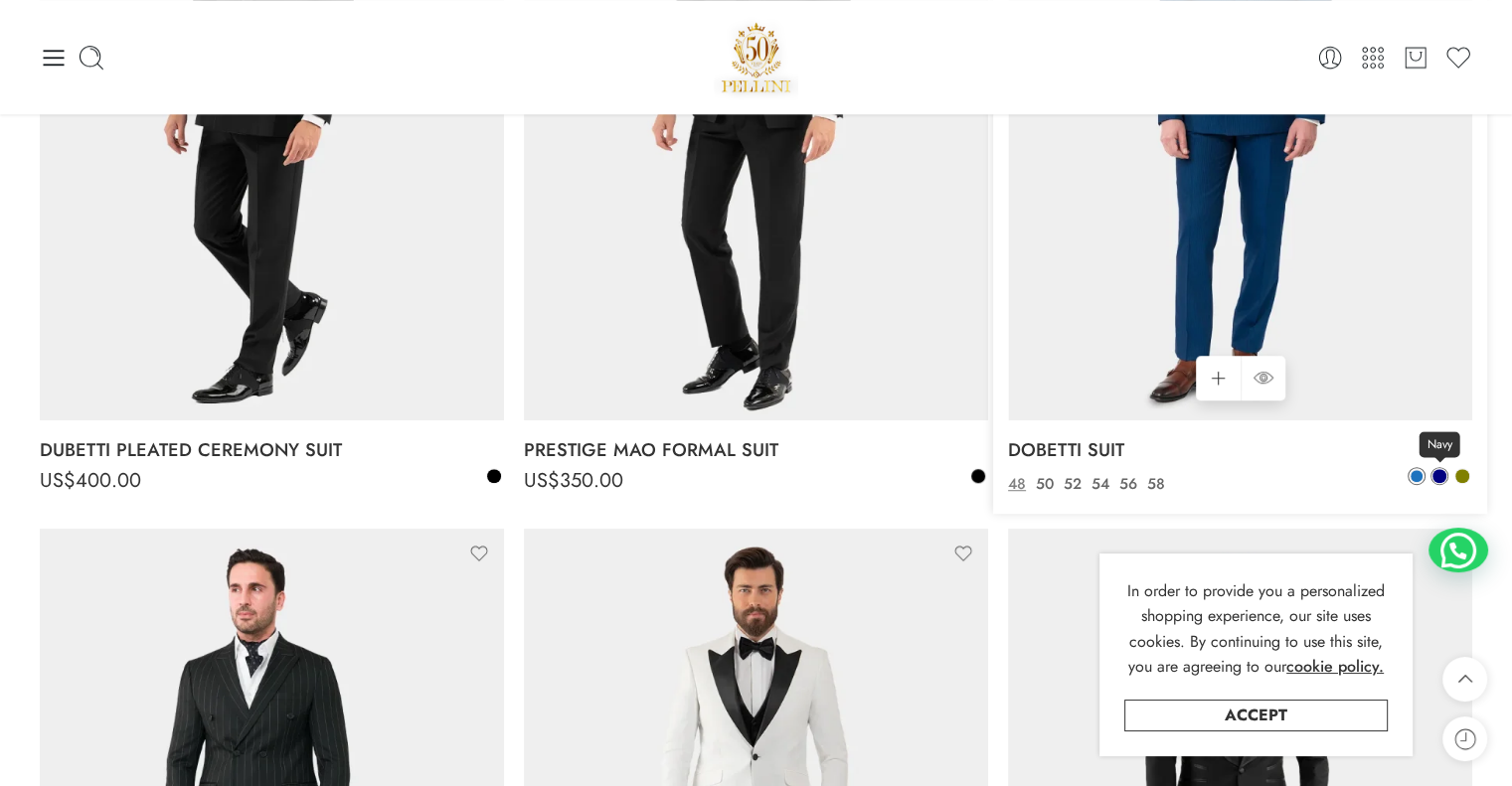 click 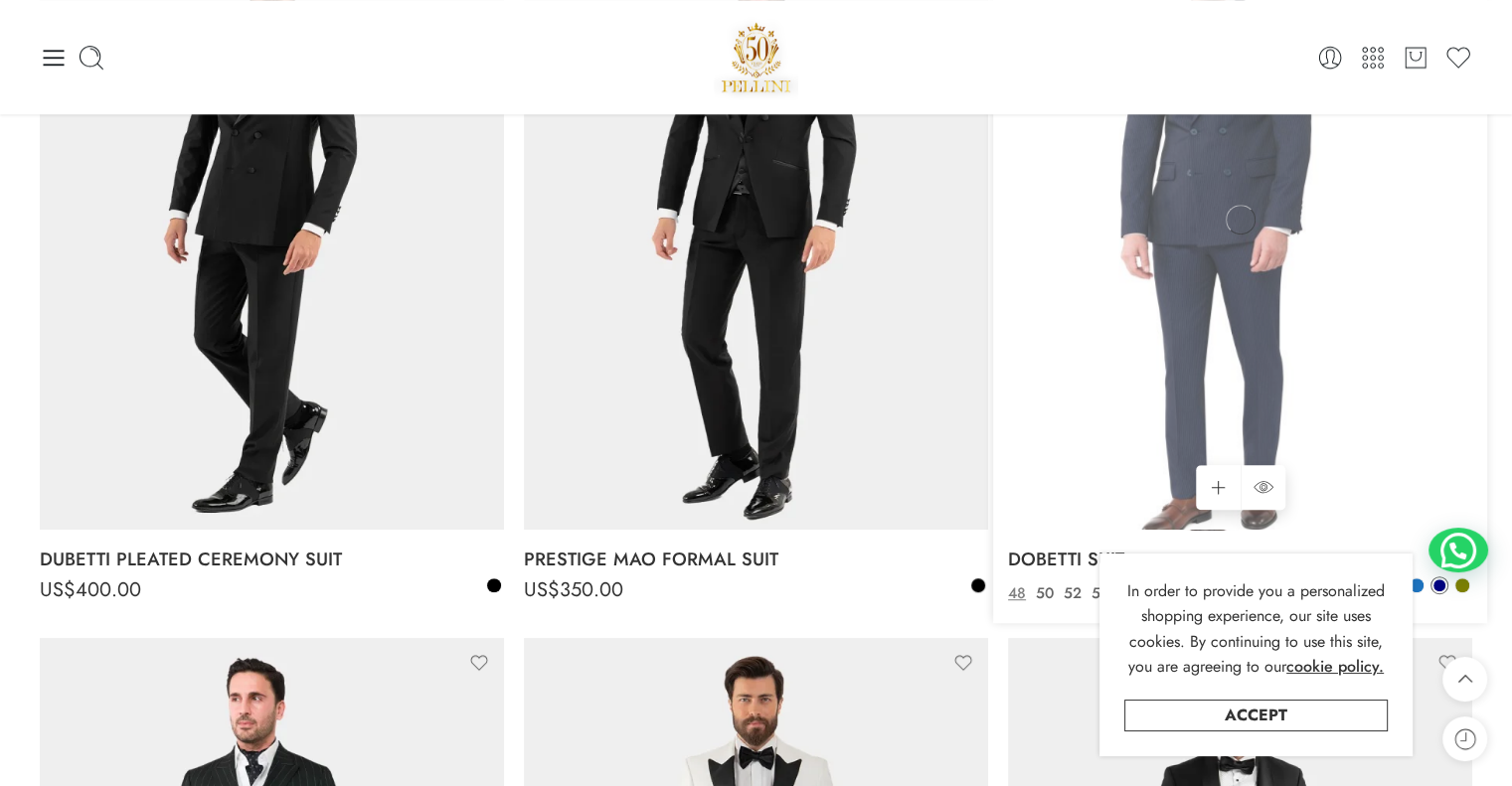 scroll, scrollTop: 1162, scrollLeft: 0, axis: vertical 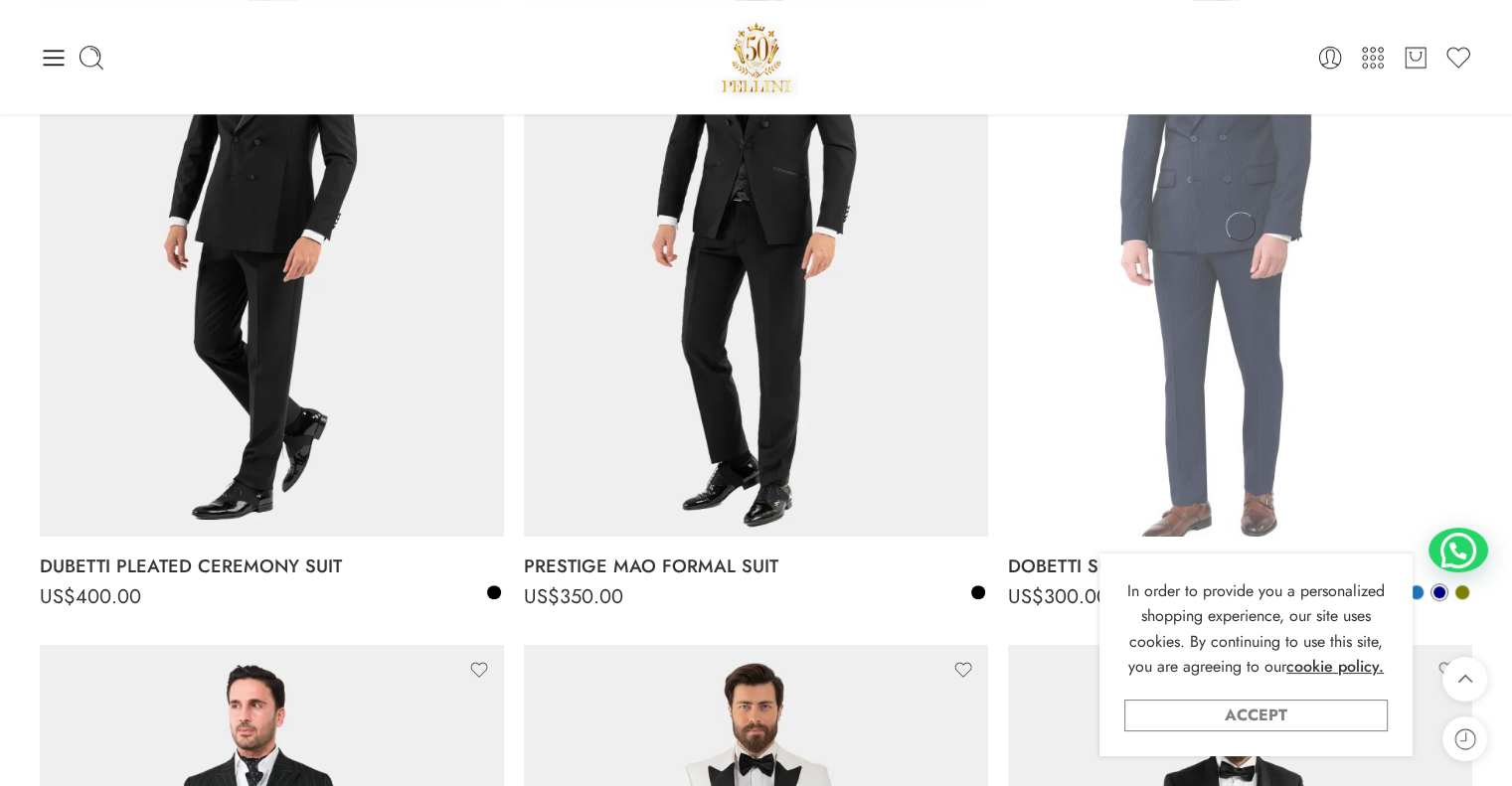 click on "Accept" at bounding box center [1256, 715] 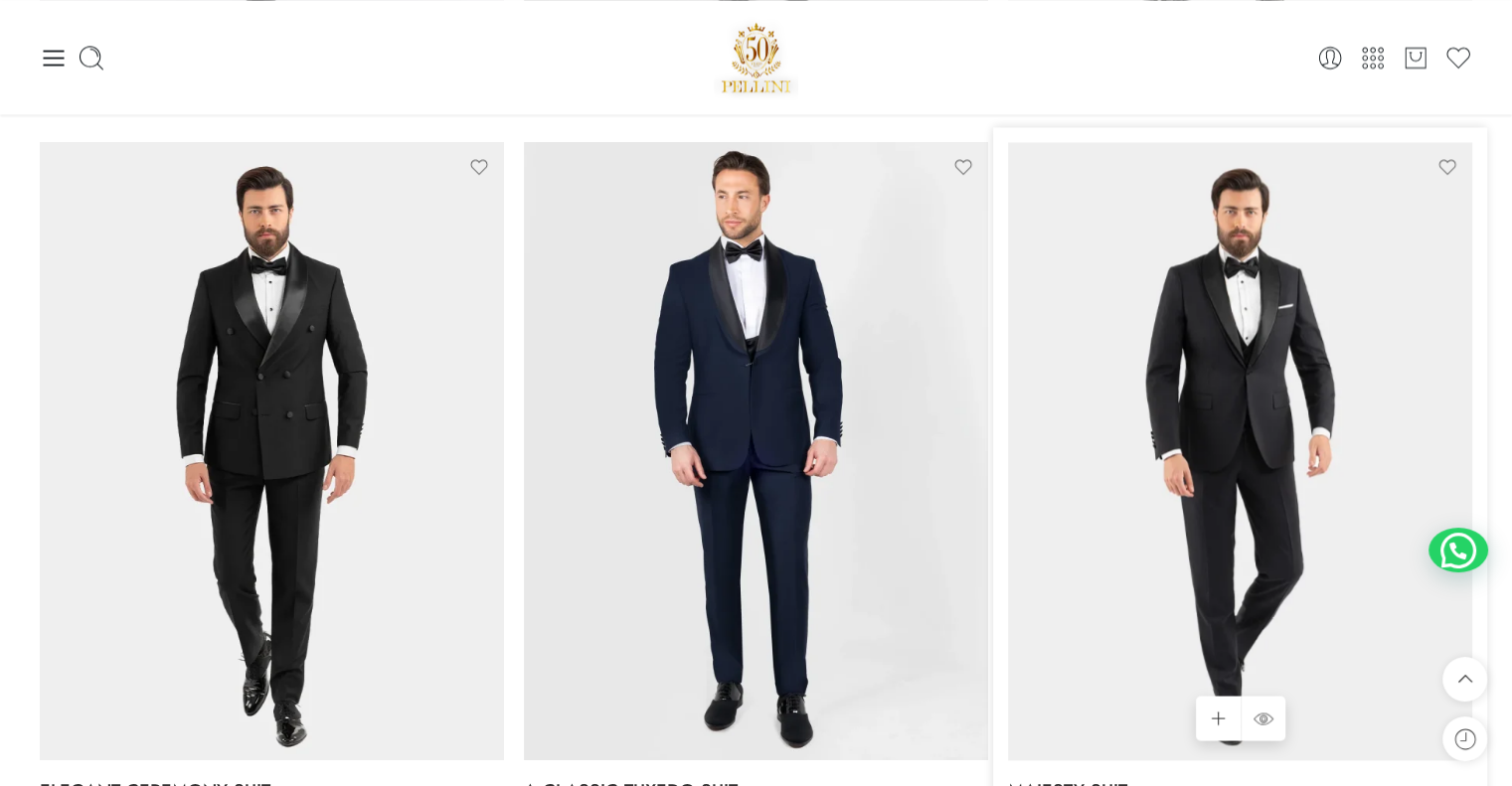 scroll, scrollTop: 3119, scrollLeft: 0, axis: vertical 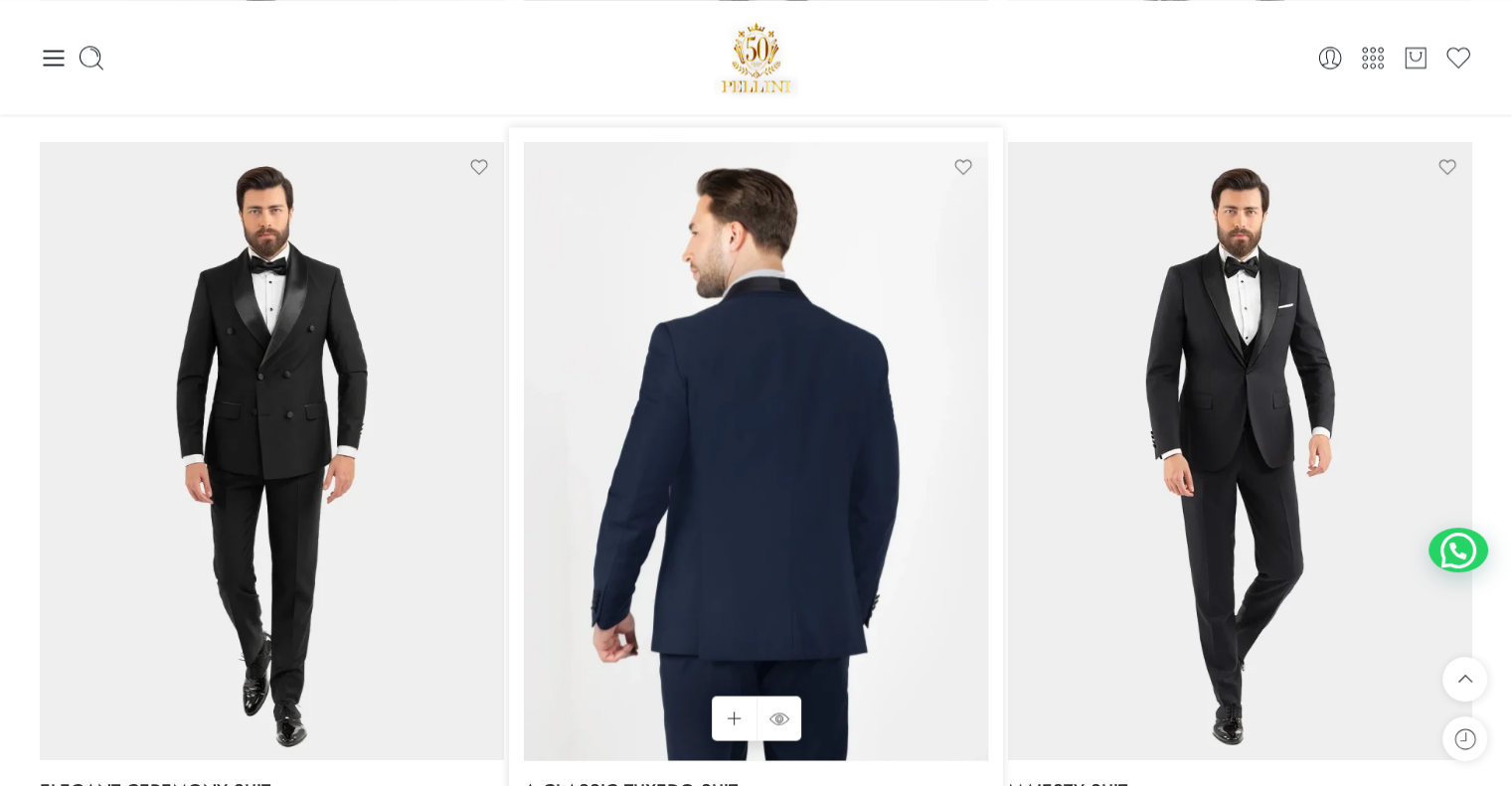 click at bounding box center [756, 451] 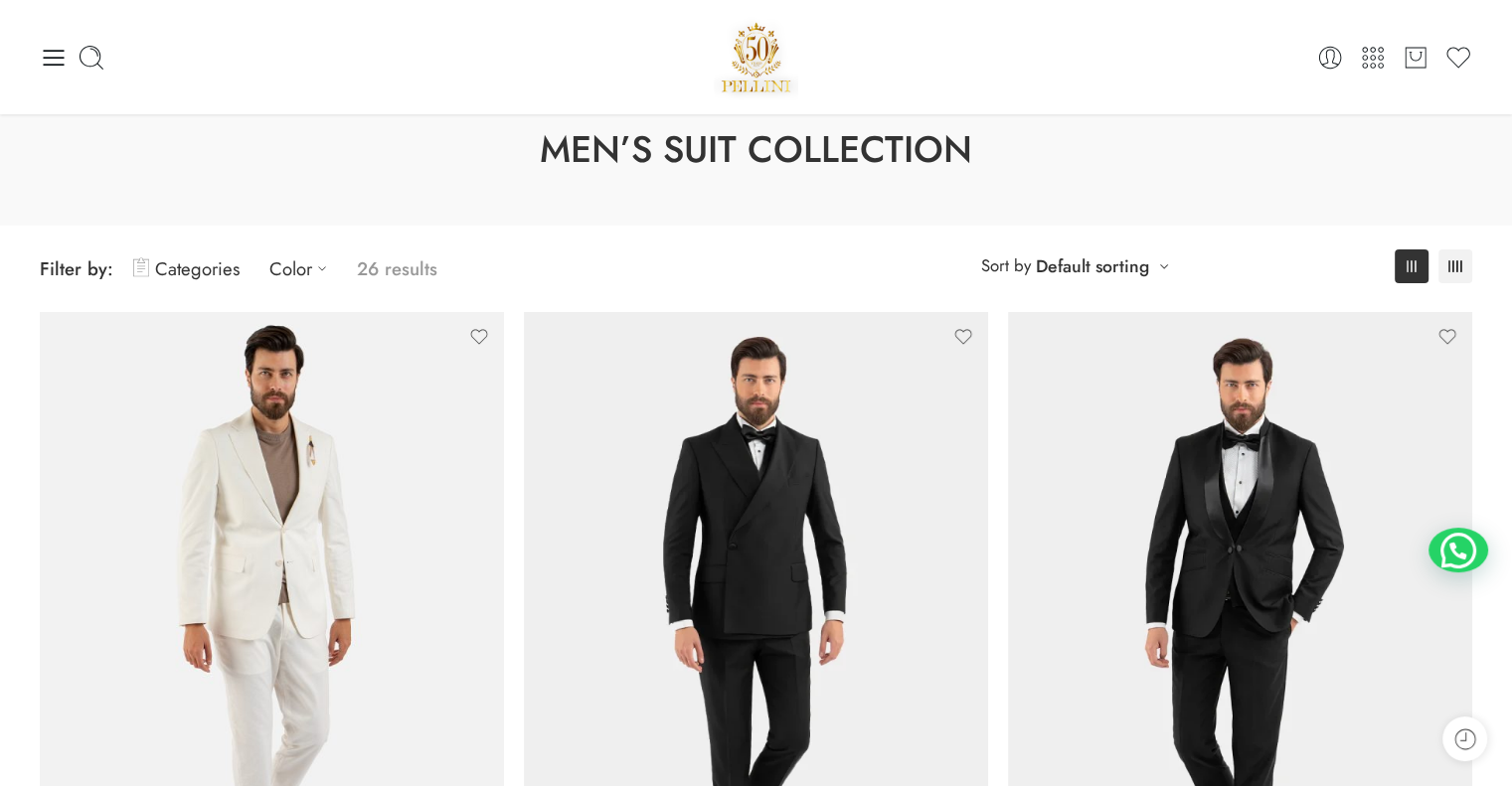 scroll, scrollTop: 0, scrollLeft: 0, axis: both 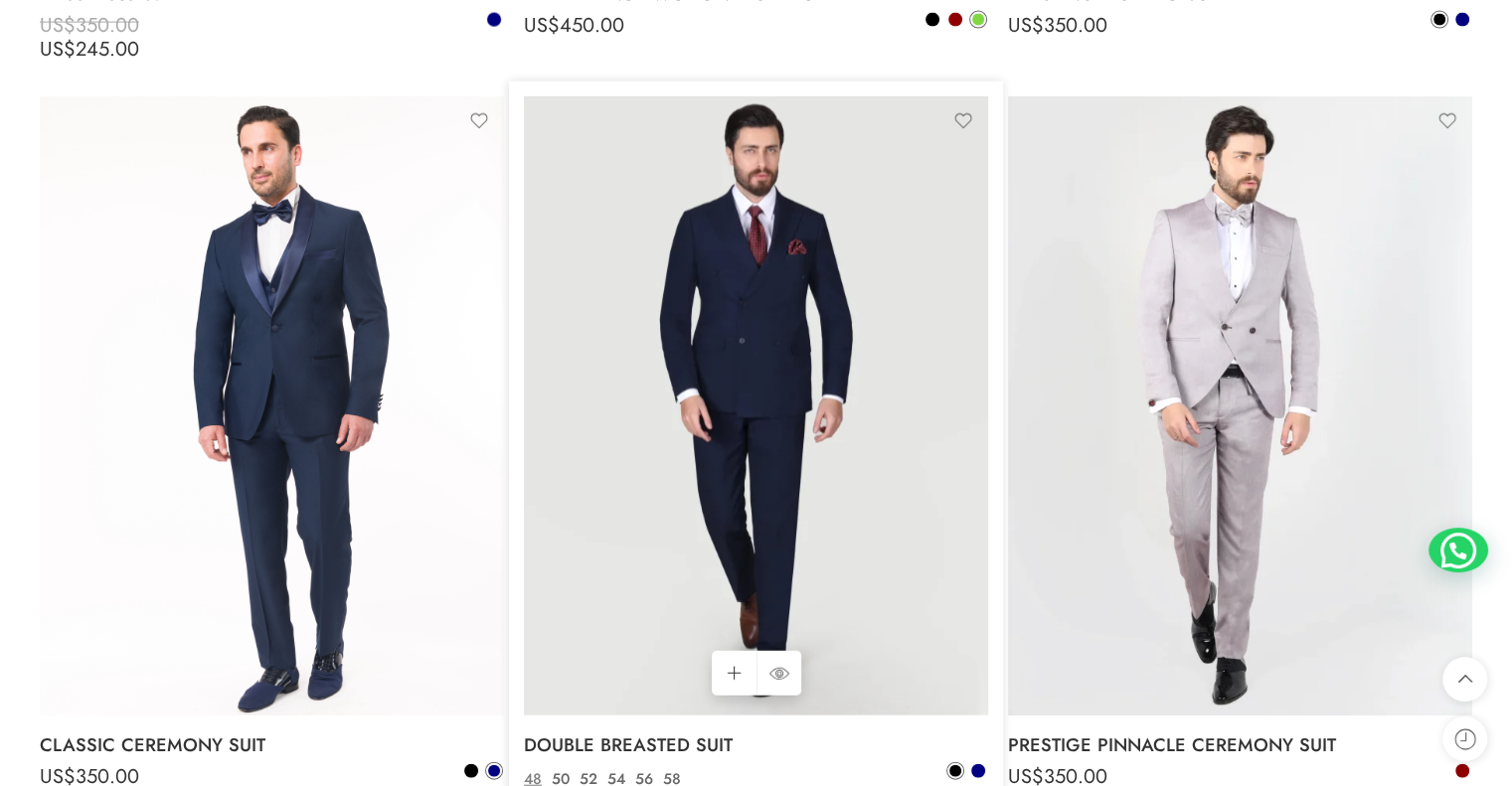 click at bounding box center [756, 405] 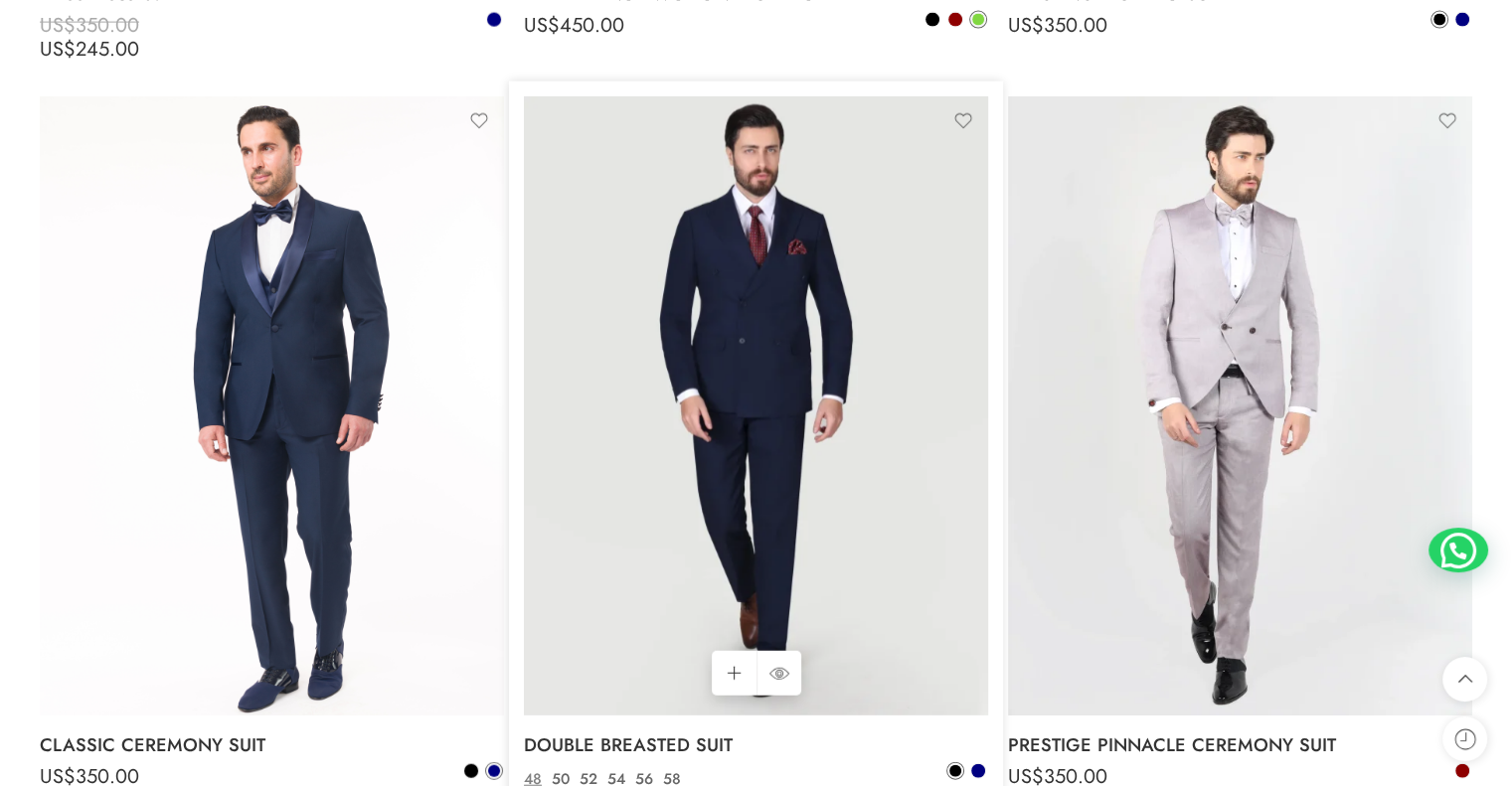click at bounding box center (756, 405) 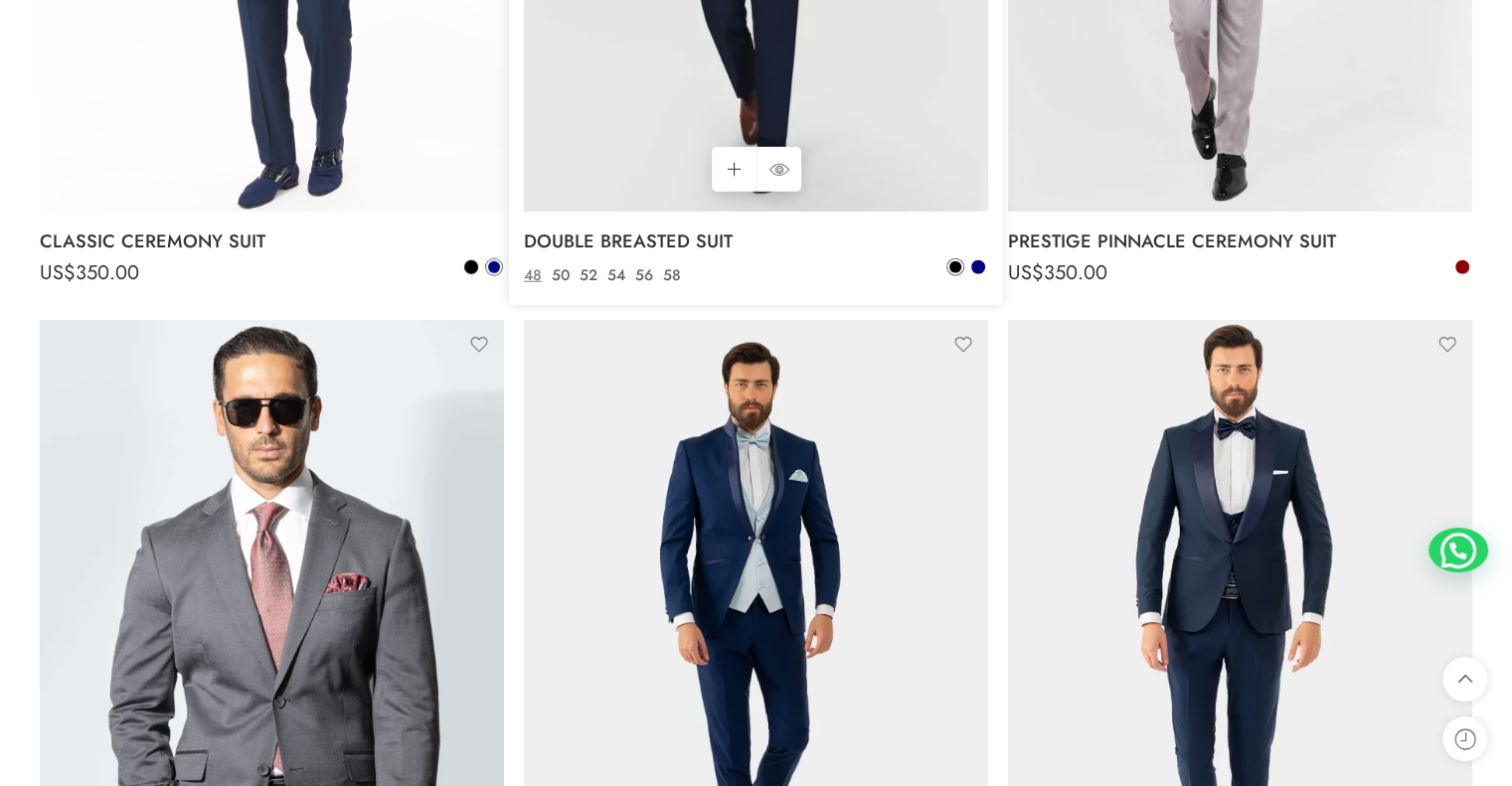 scroll, scrollTop: 5159, scrollLeft: 0, axis: vertical 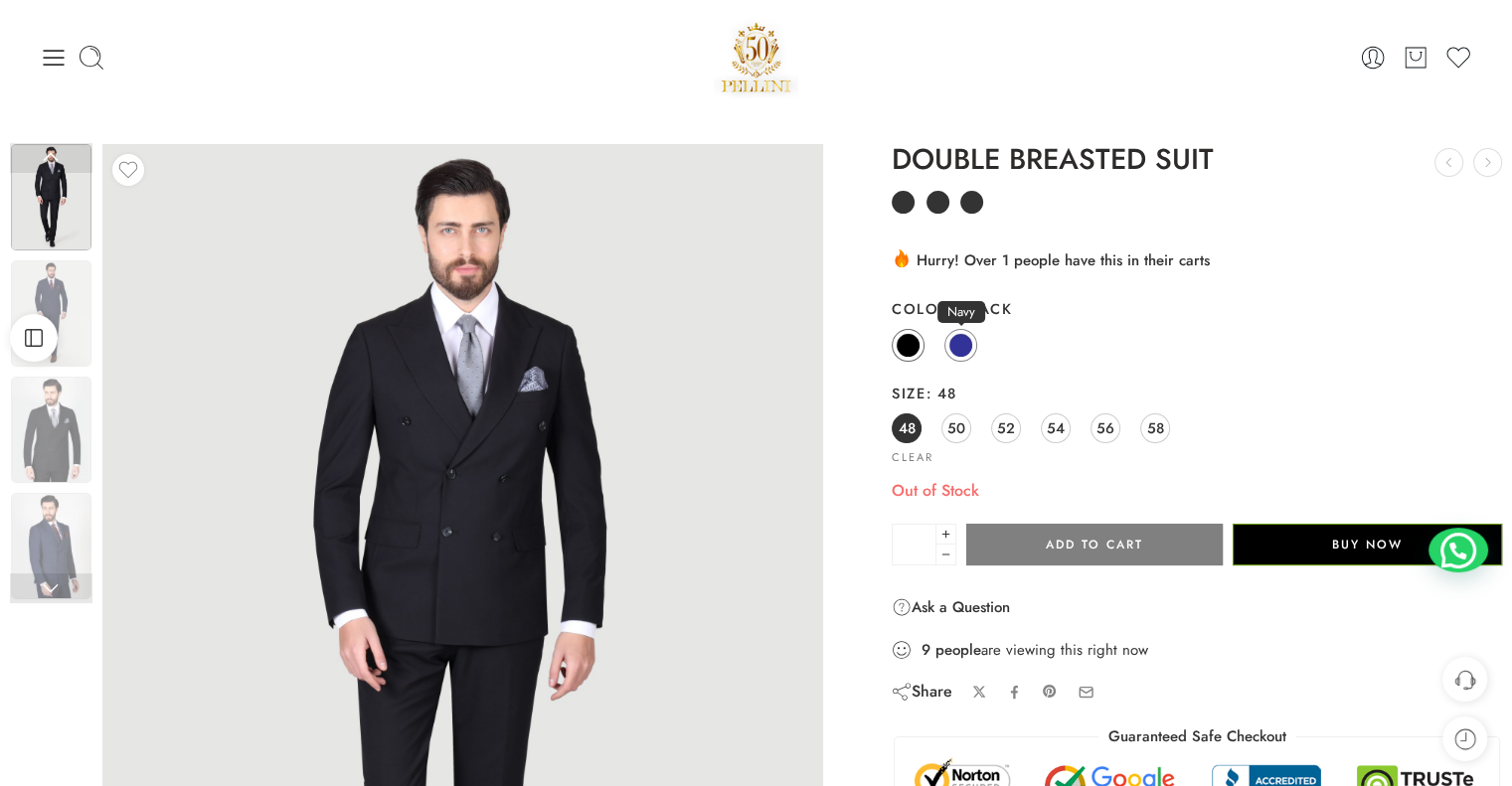 click 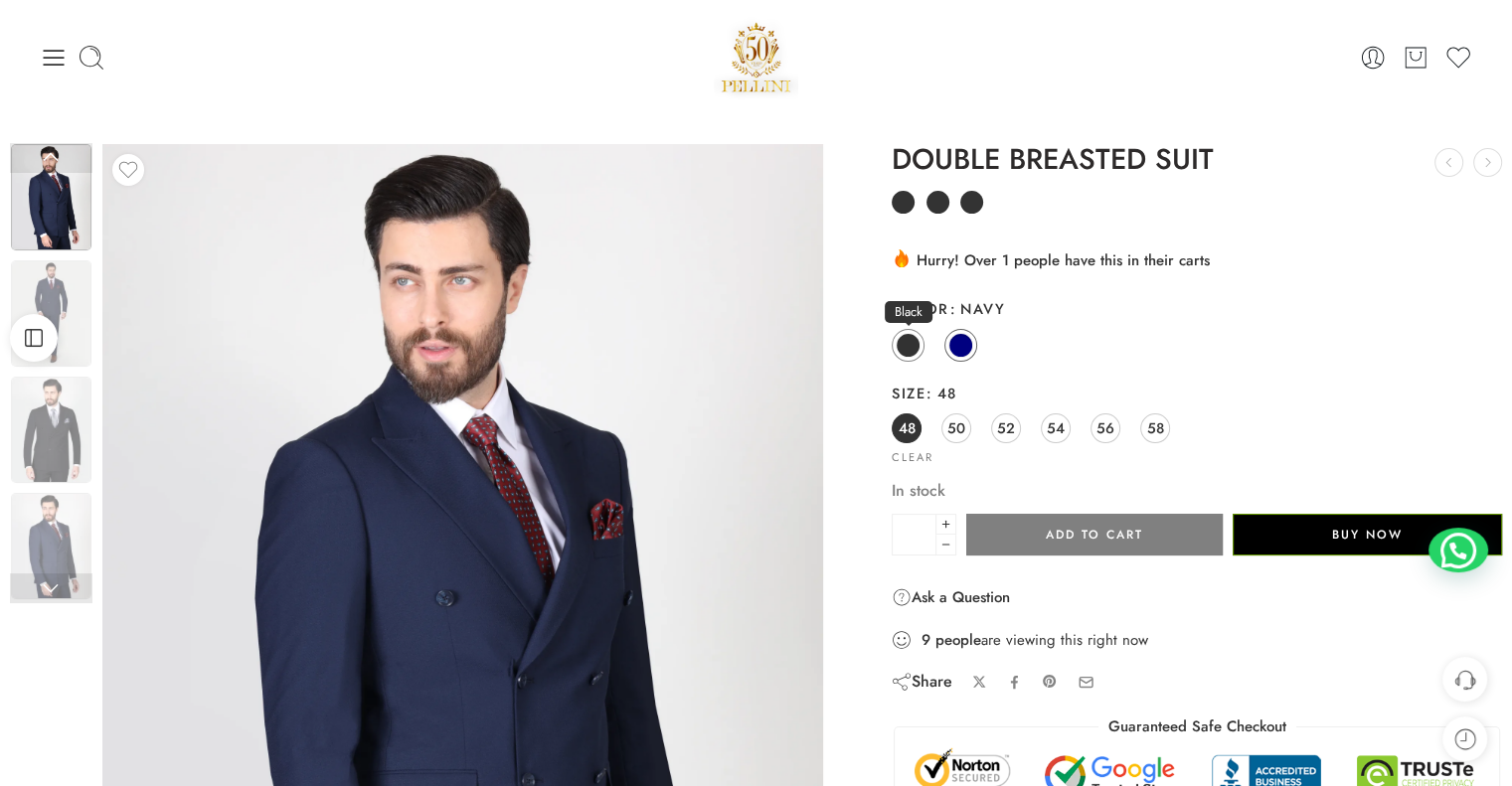 click on "Black" 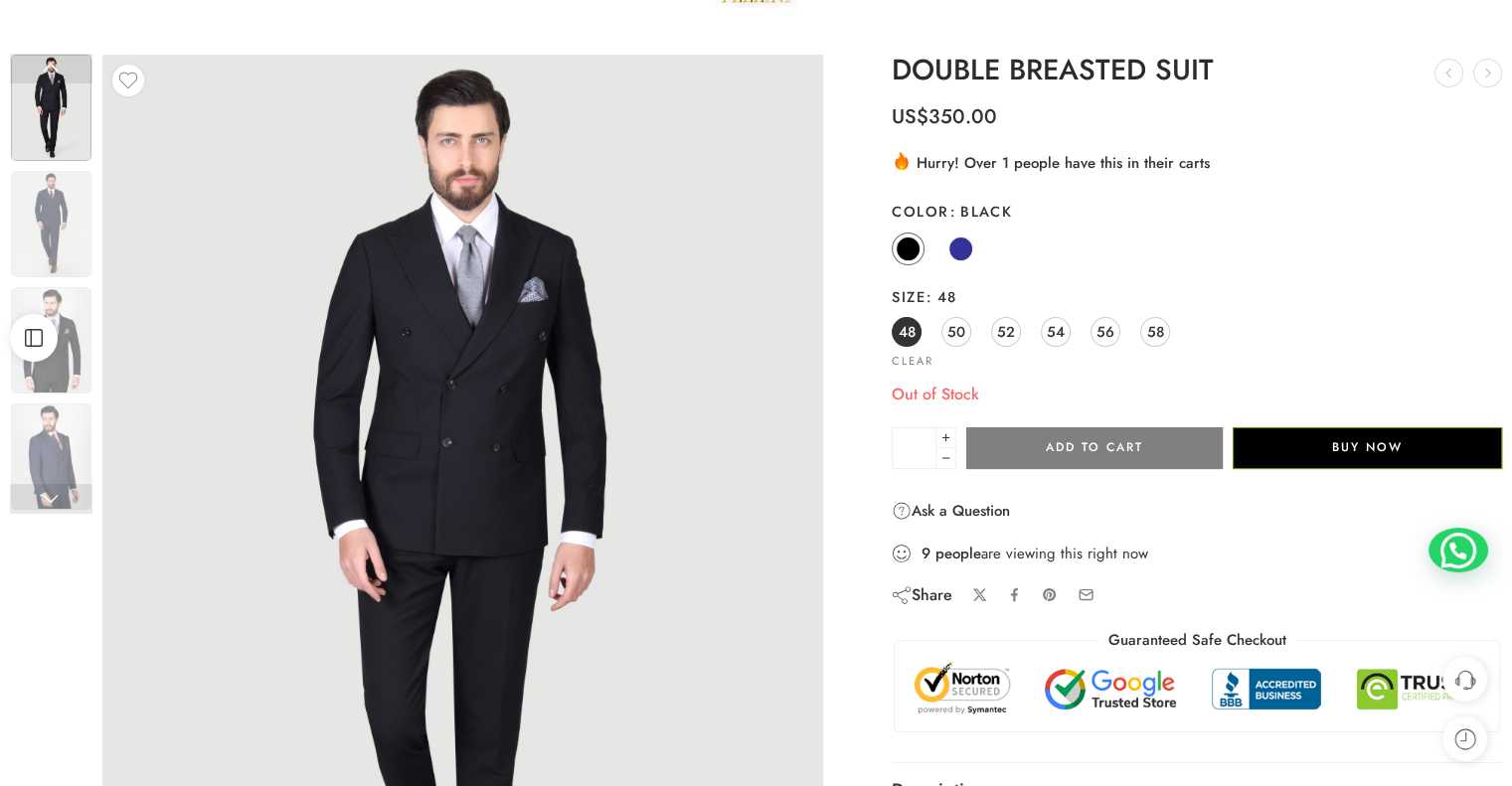 scroll, scrollTop: 90, scrollLeft: 0, axis: vertical 